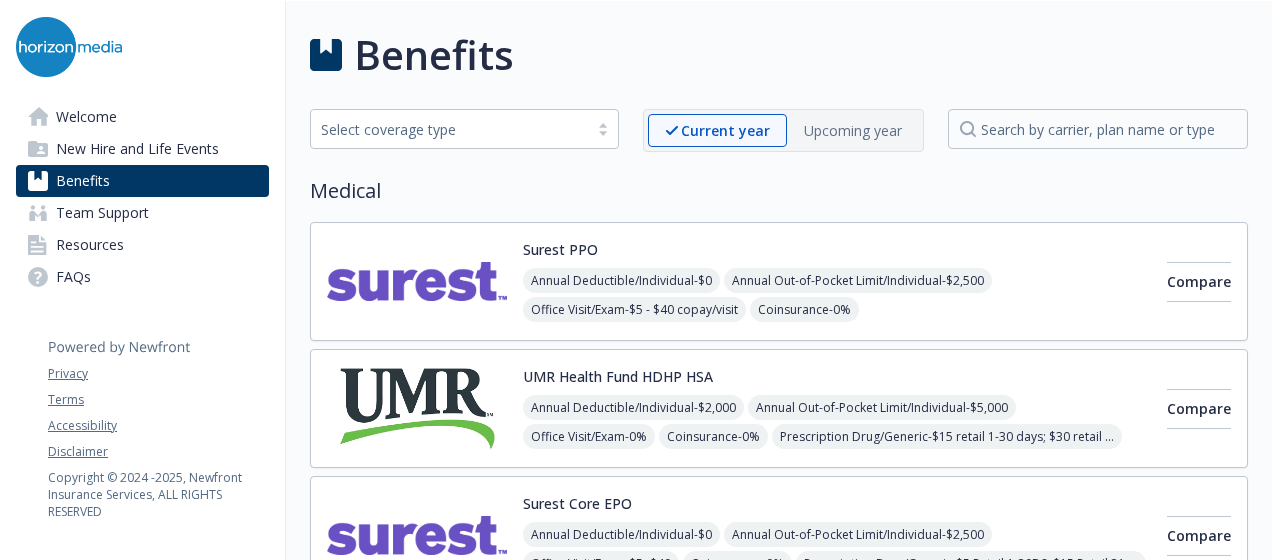 scroll, scrollTop: 0, scrollLeft: 0, axis: both 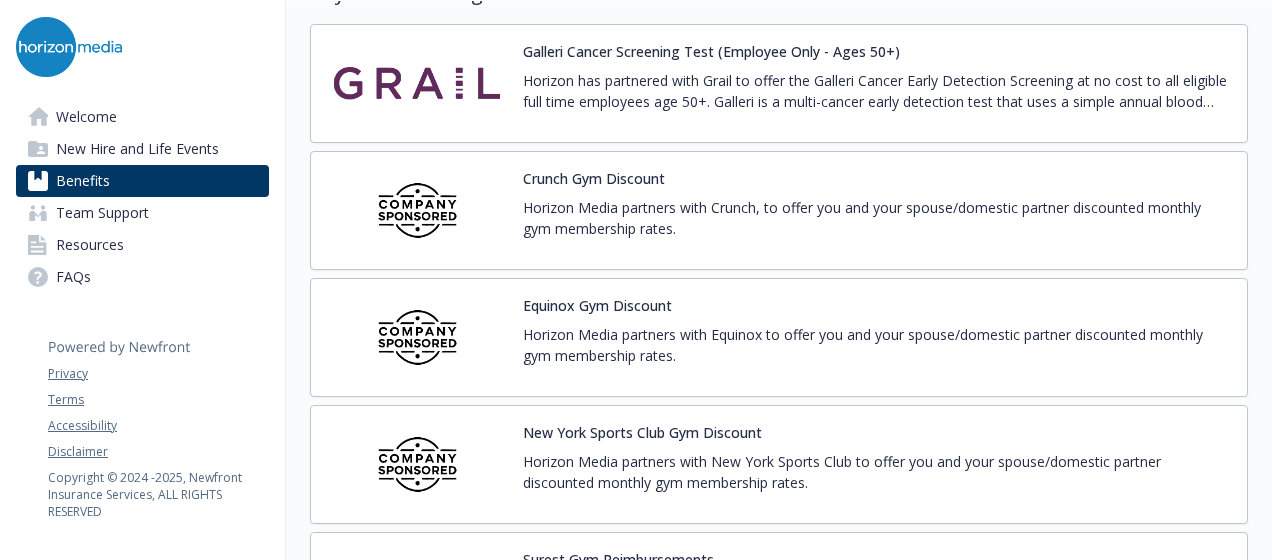 drag, startPoint x: 532, startPoint y: 282, endPoint x: 454, endPoint y: 308, distance: 82.219215 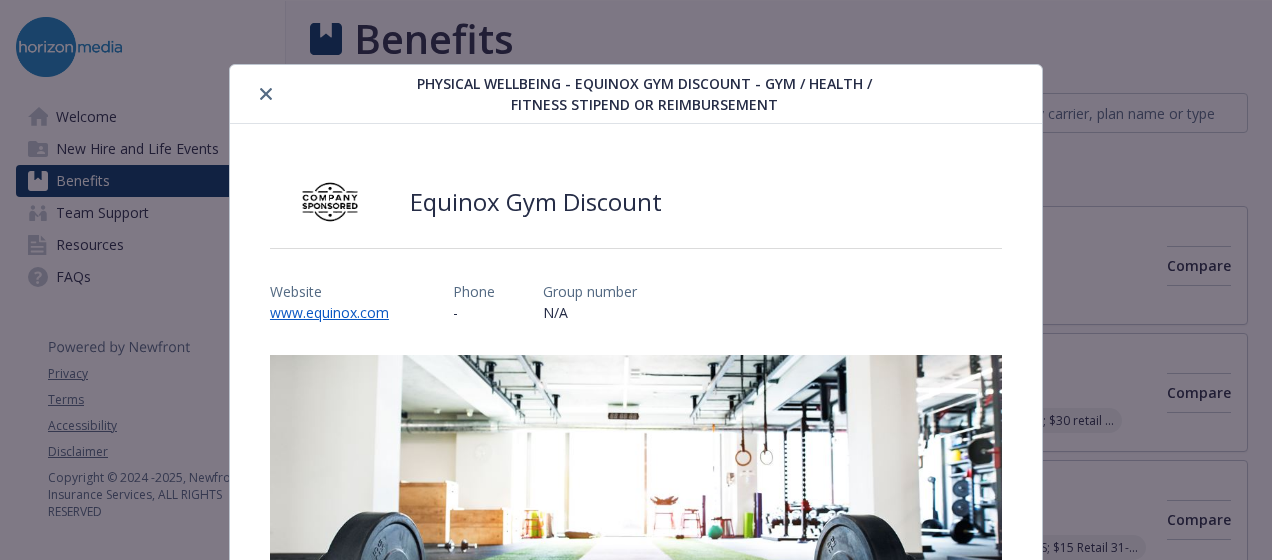 scroll, scrollTop: 4436, scrollLeft: 0, axis: vertical 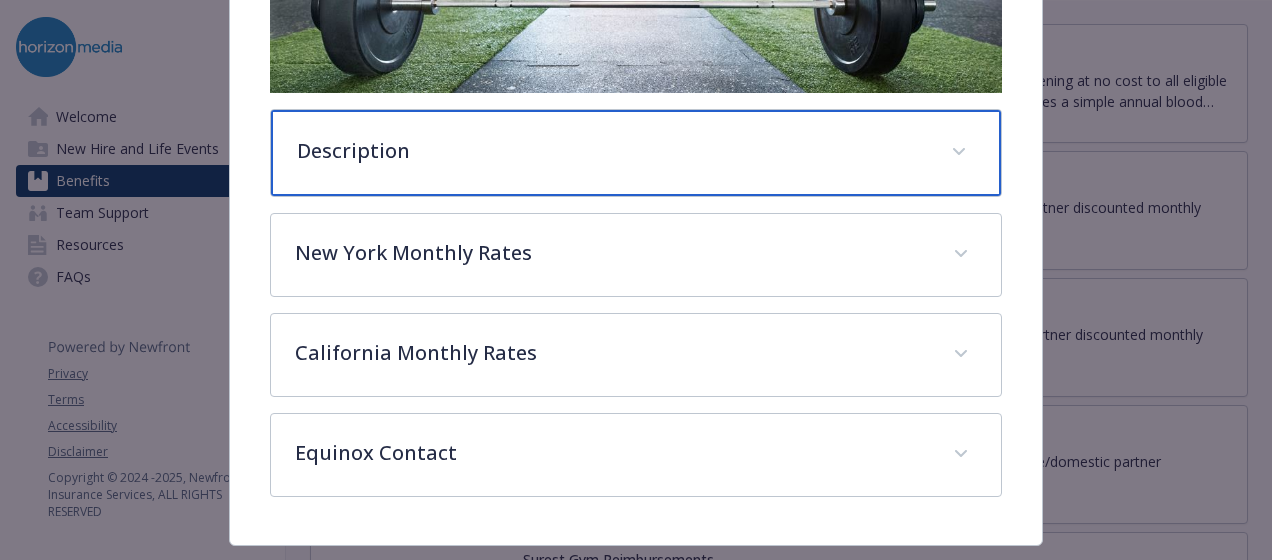 click on "Description" at bounding box center [612, 151] 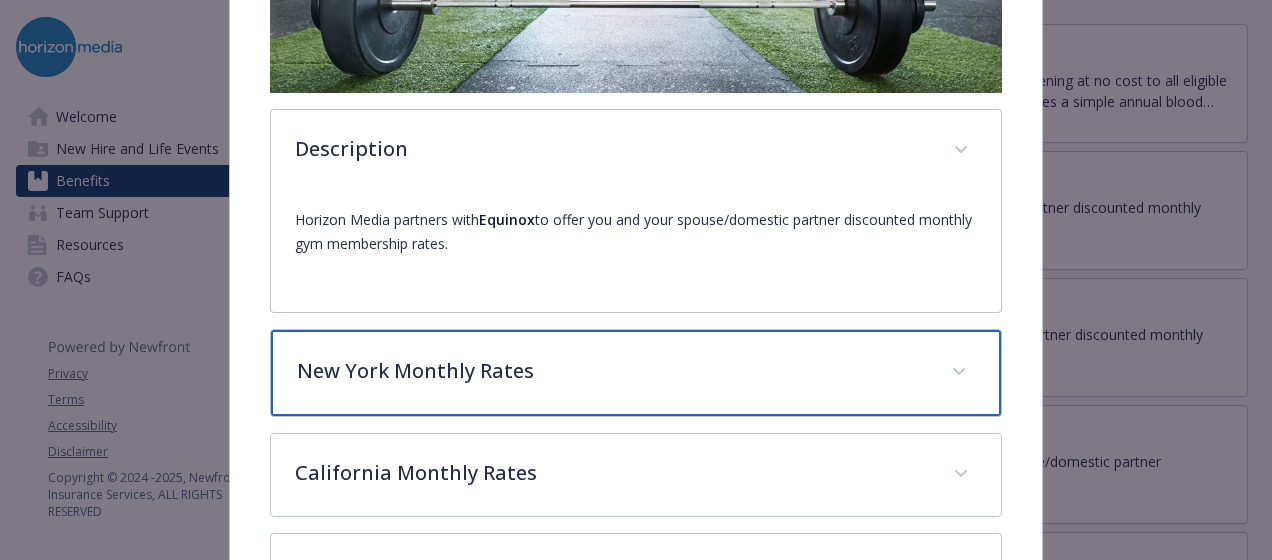 click on "New York Monthly Rates" at bounding box center (612, 371) 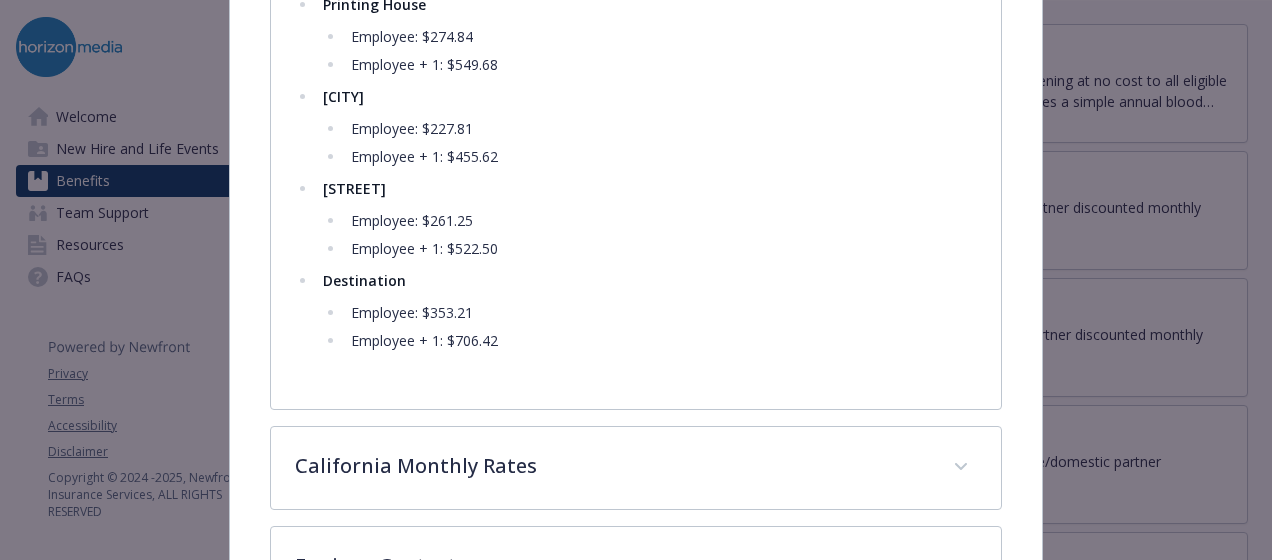 scroll, scrollTop: 1482, scrollLeft: 0, axis: vertical 